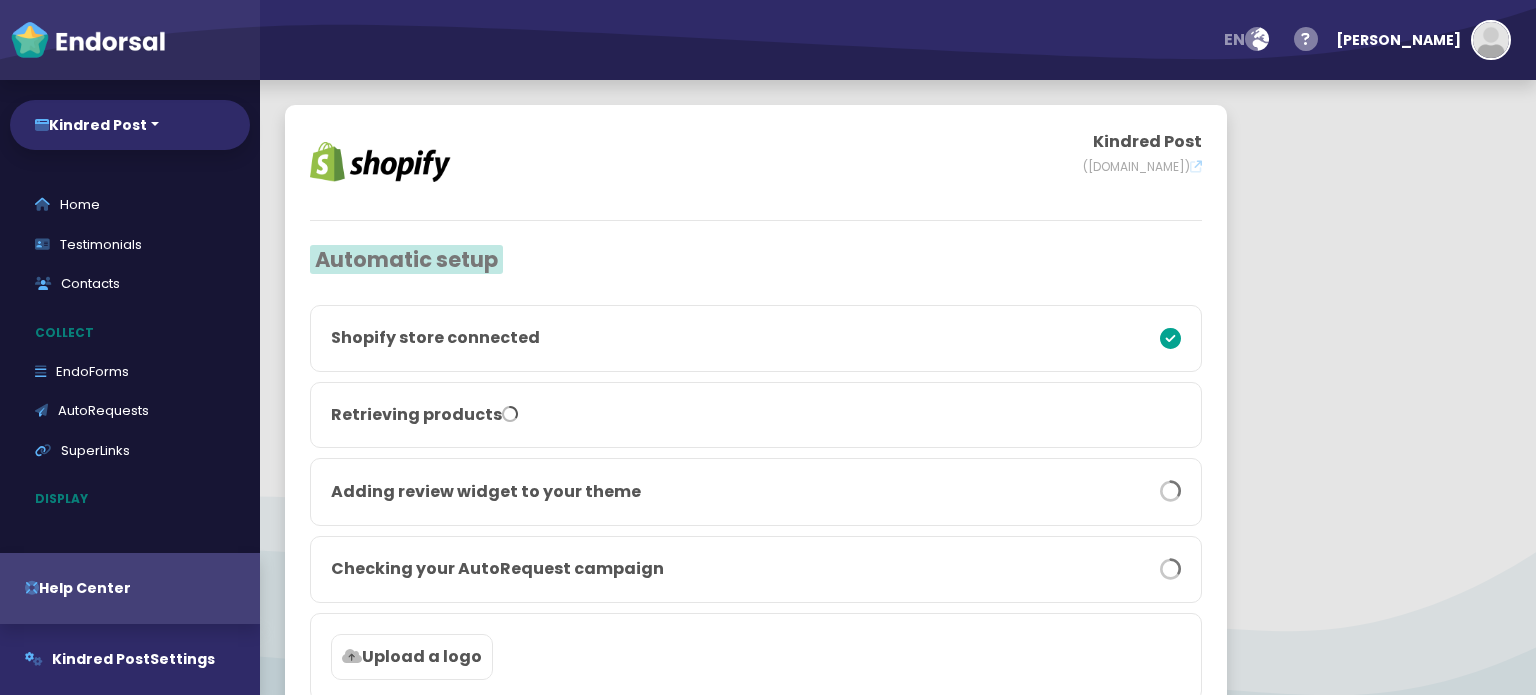 scroll, scrollTop: 0, scrollLeft: 0, axis: both 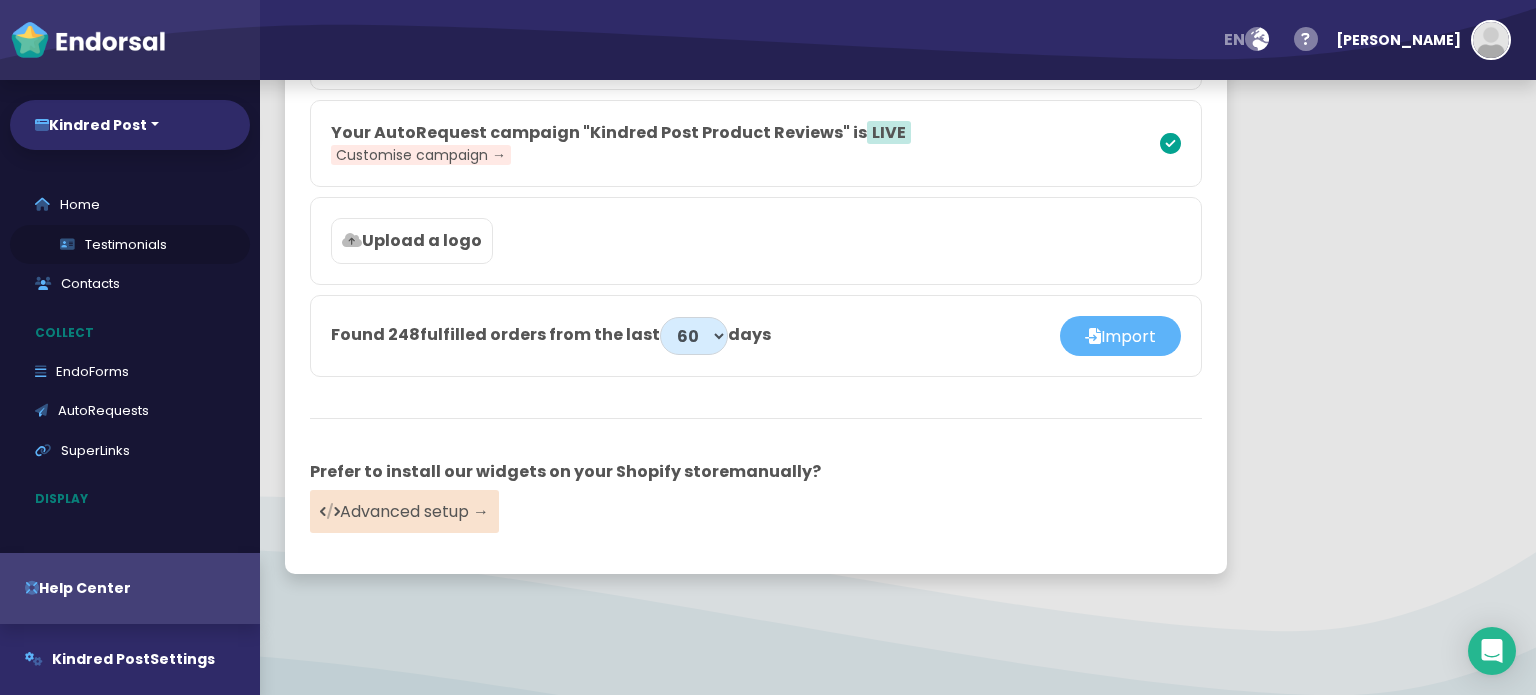 click on "Testimonials" at bounding box center (130, 245) 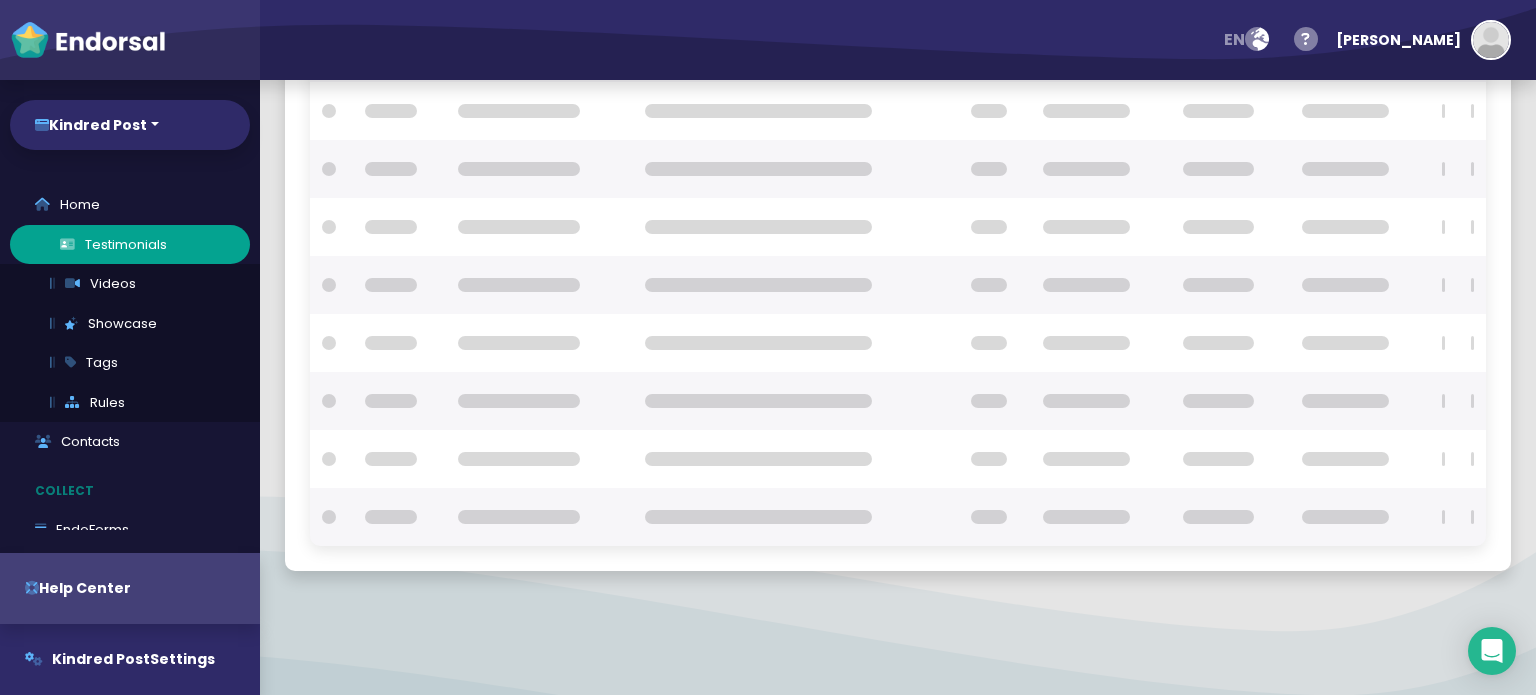 checkbox on "true" 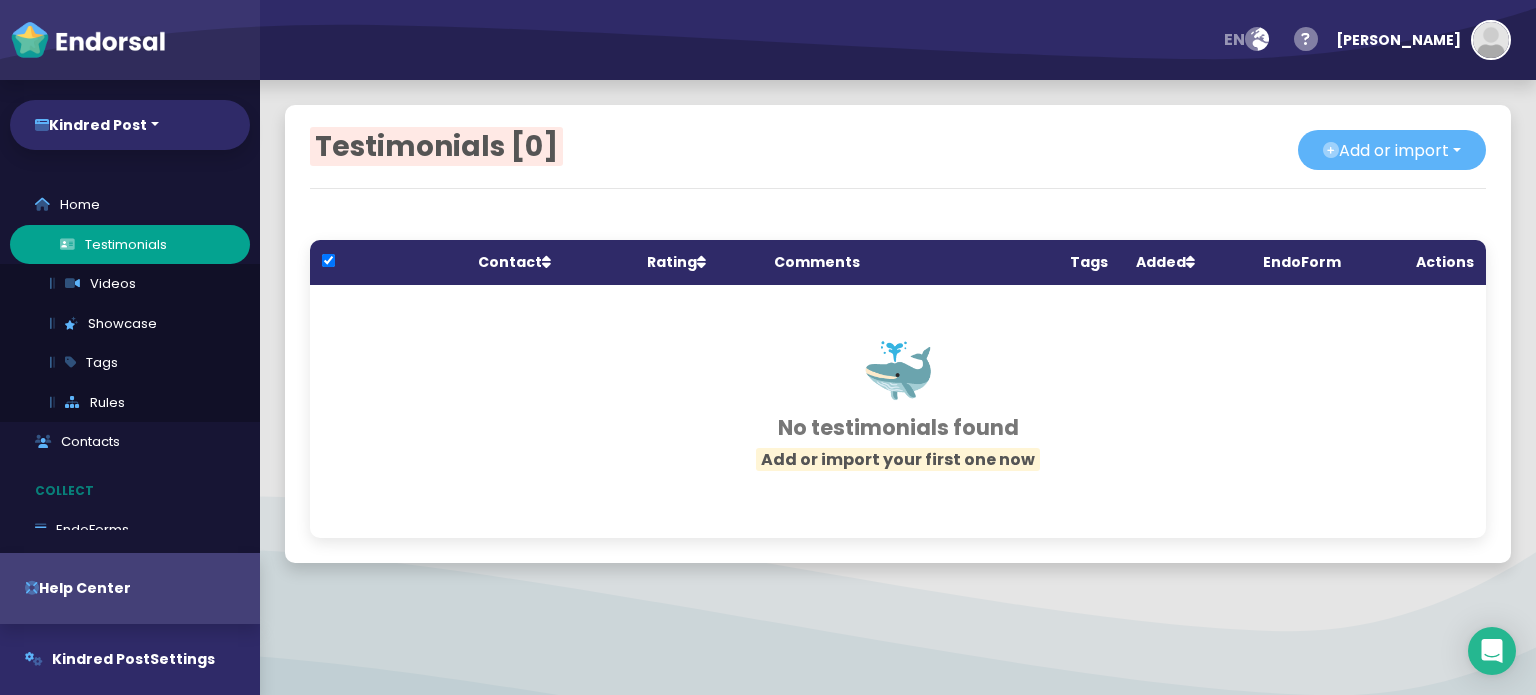scroll, scrollTop: 0, scrollLeft: 0, axis: both 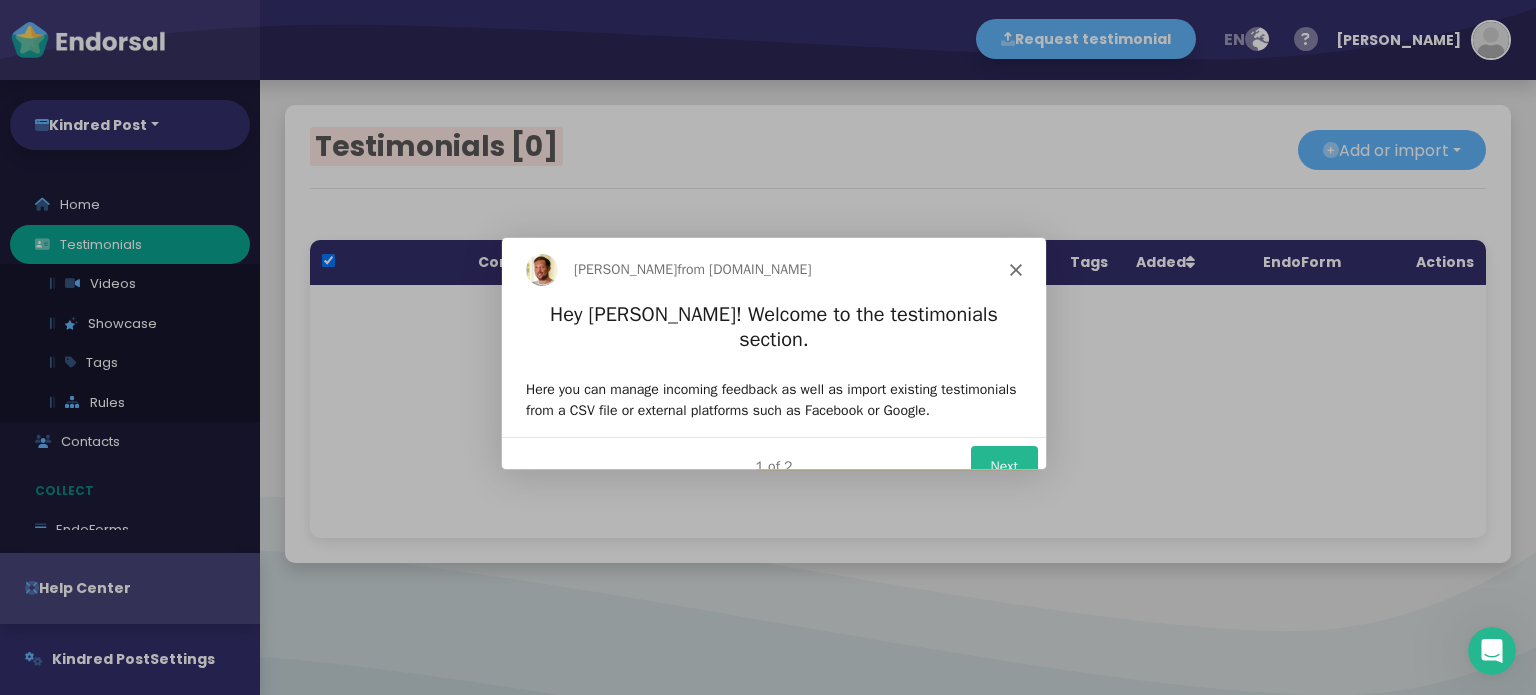click on "Next" at bounding box center (1003, 464) 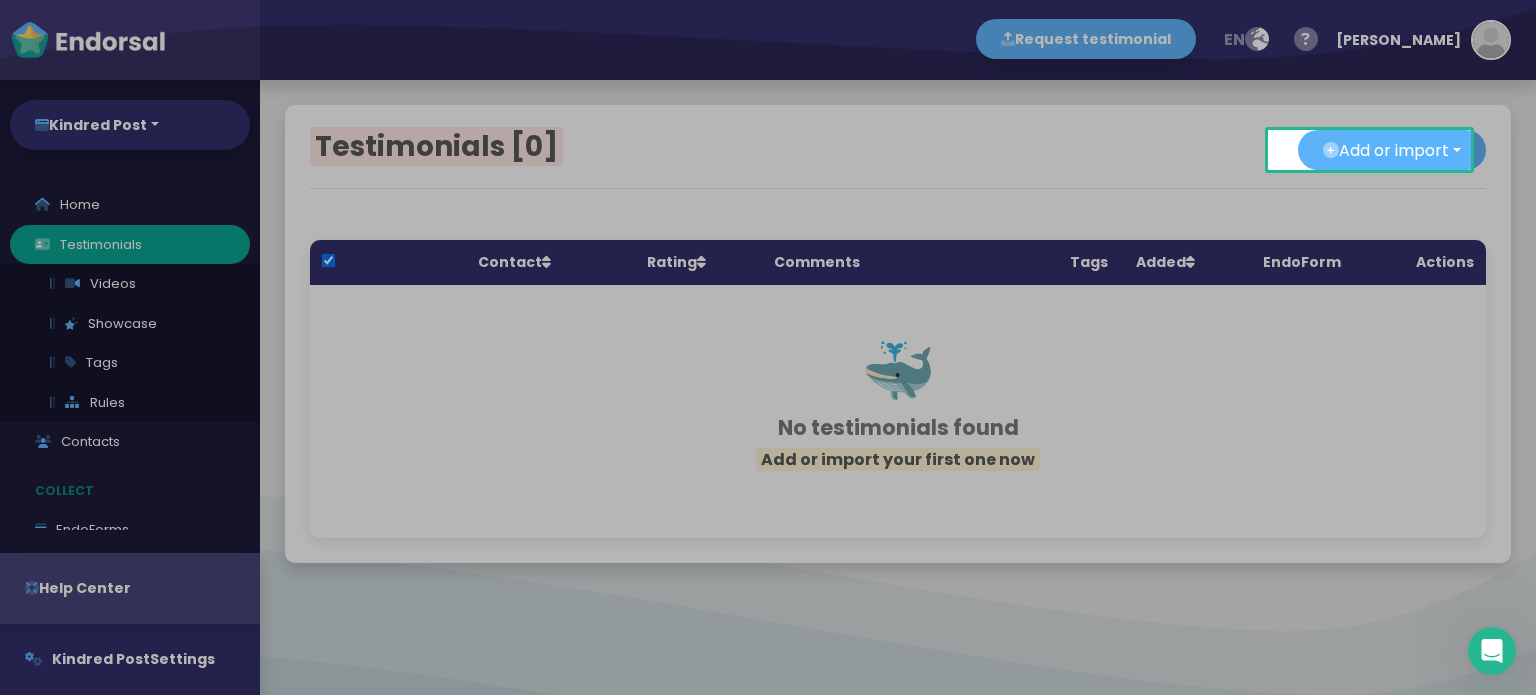 scroll, scrollTop: 0, scrollLeft: 0, axis: both 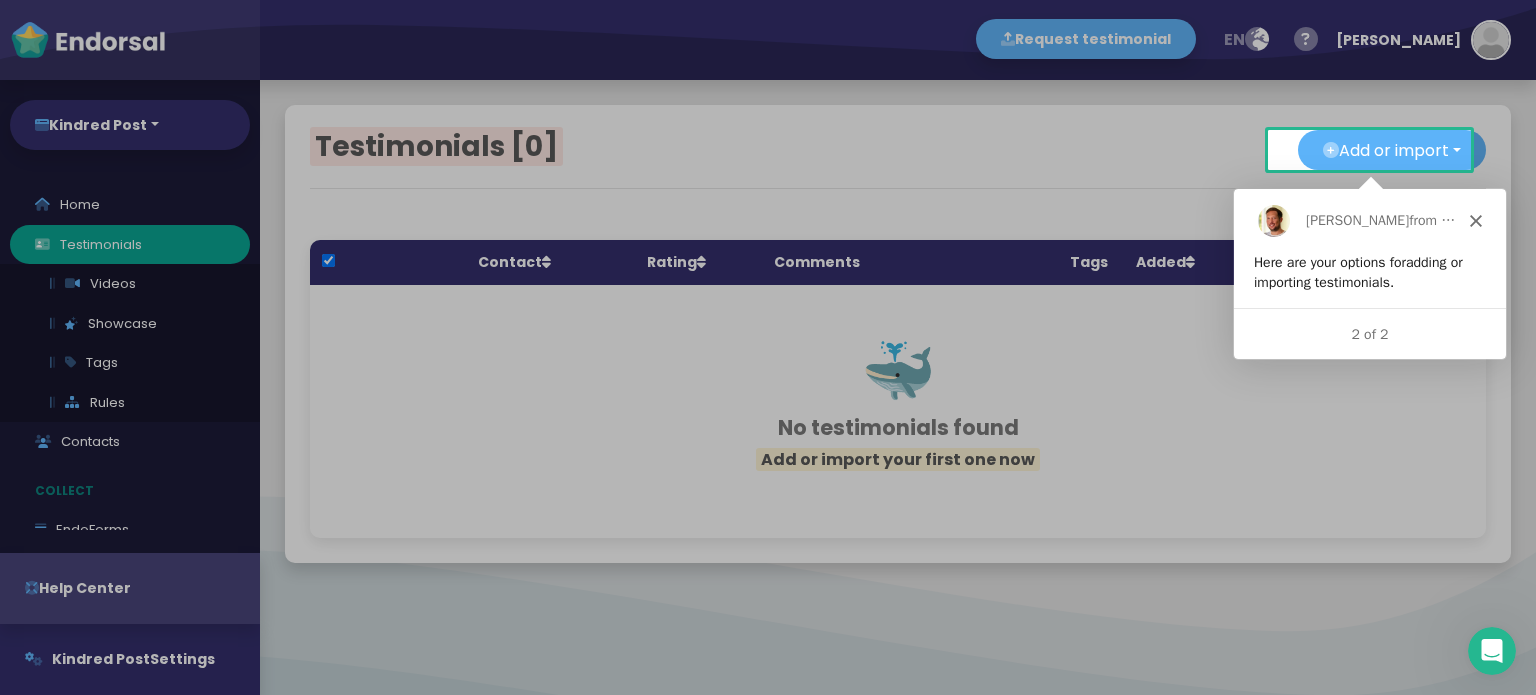 click 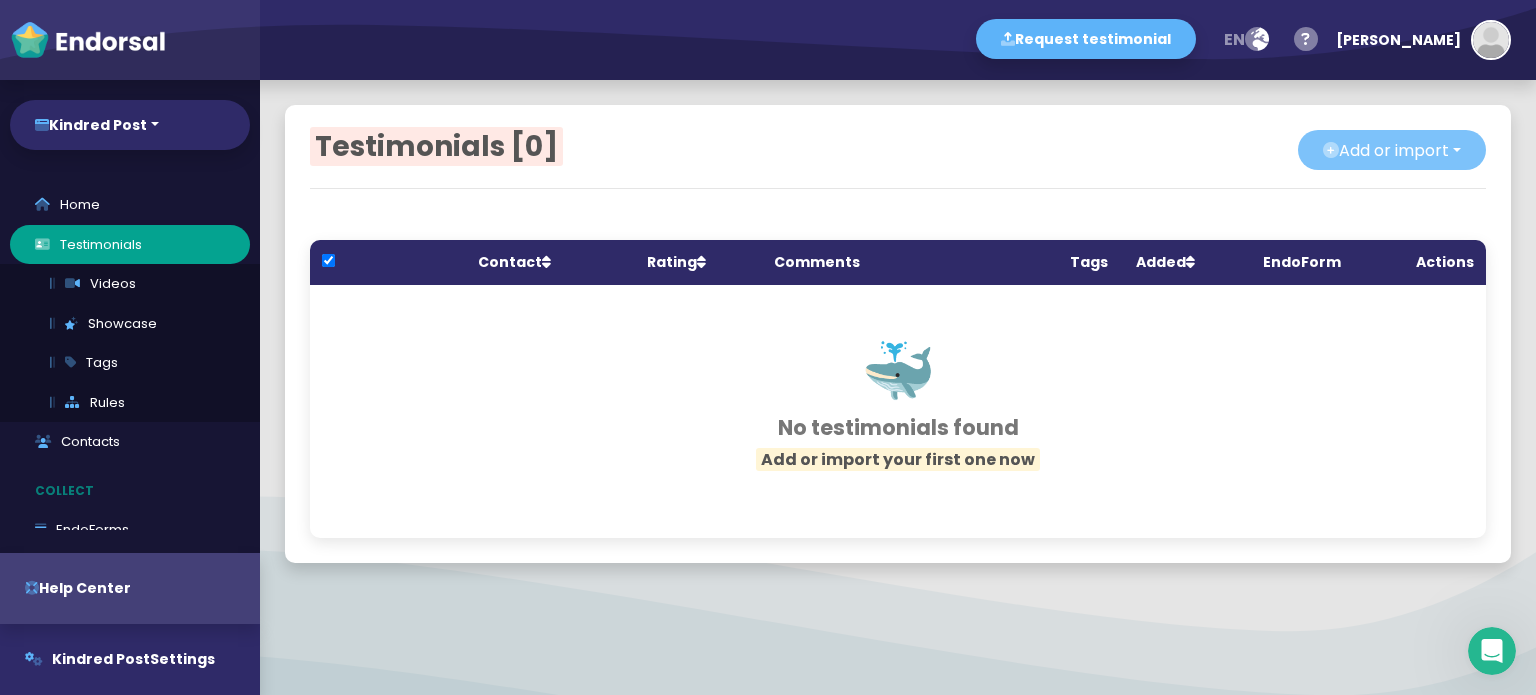 click on "Add or import" 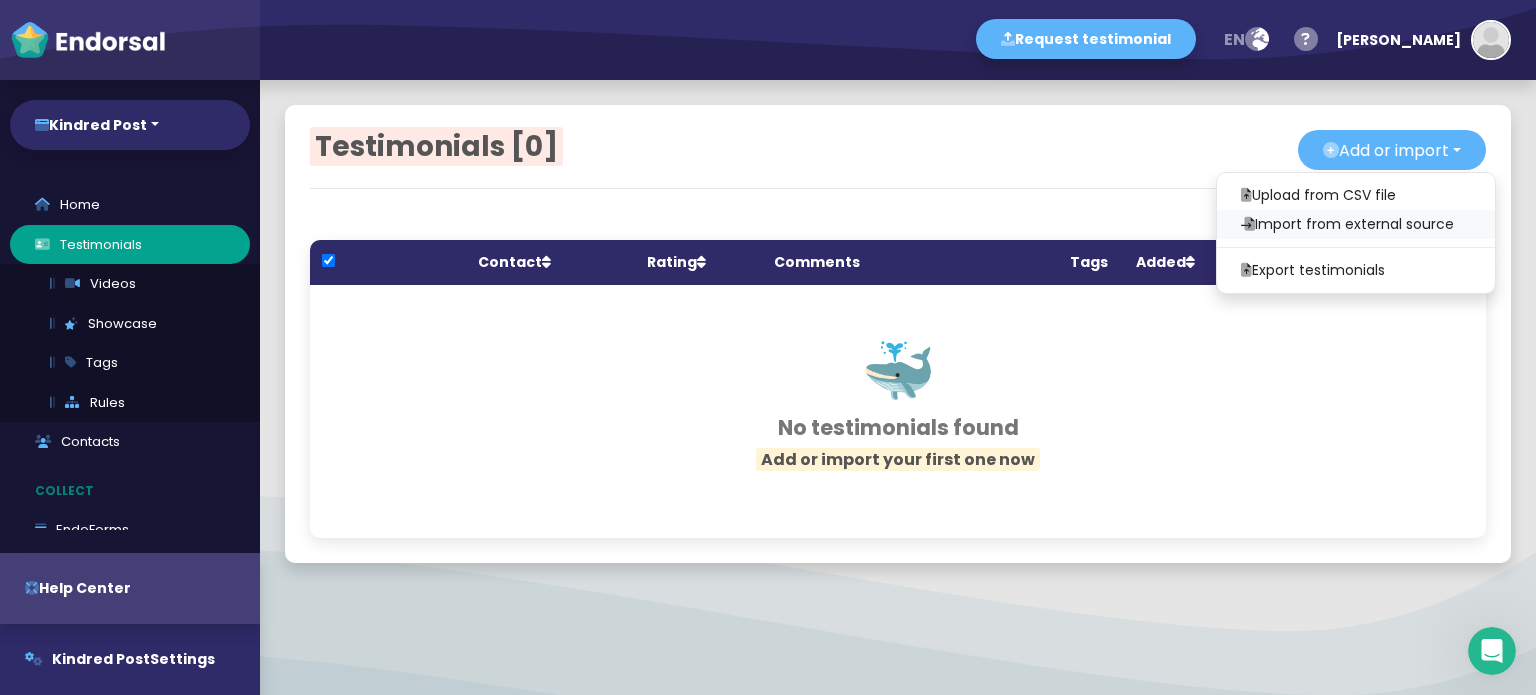 click on "Import from external source" 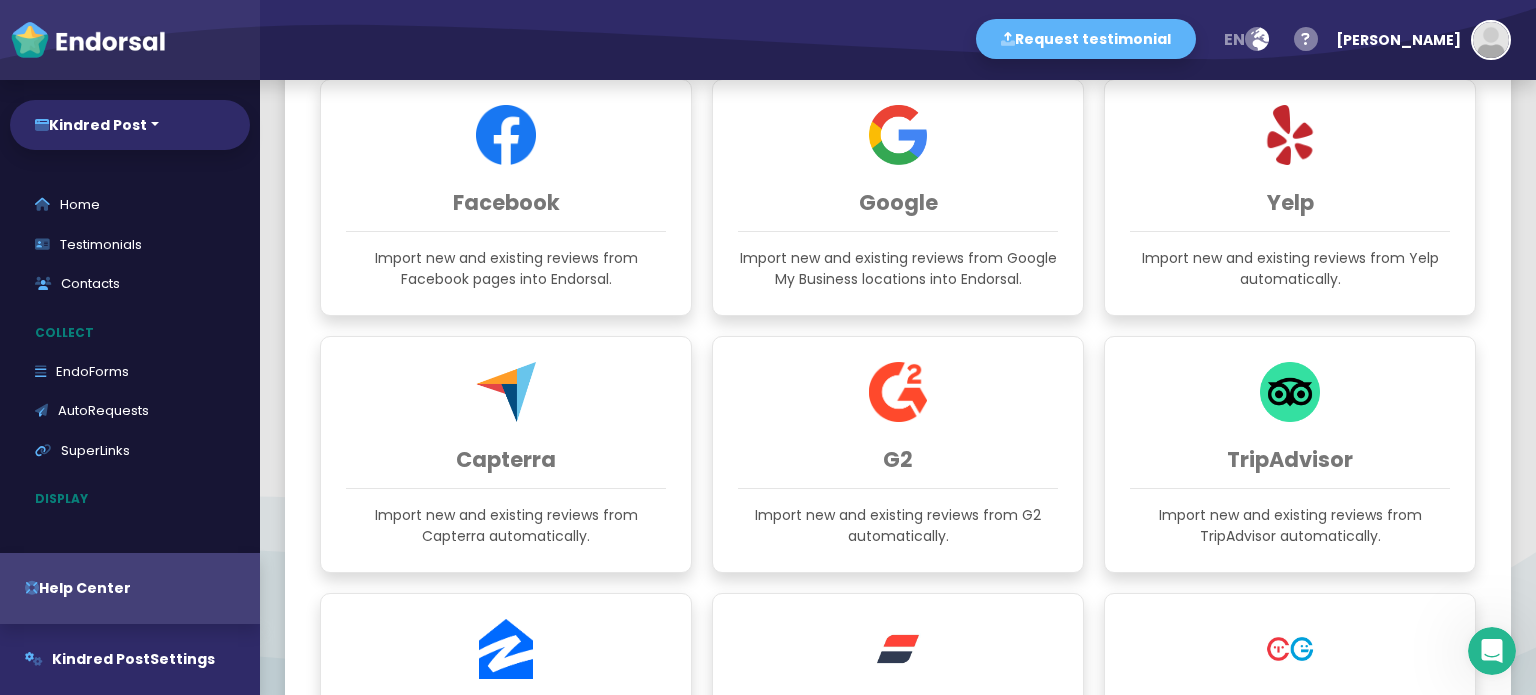 scroll, scrollTop: 200, scrollLeft: 0, axis: vertical 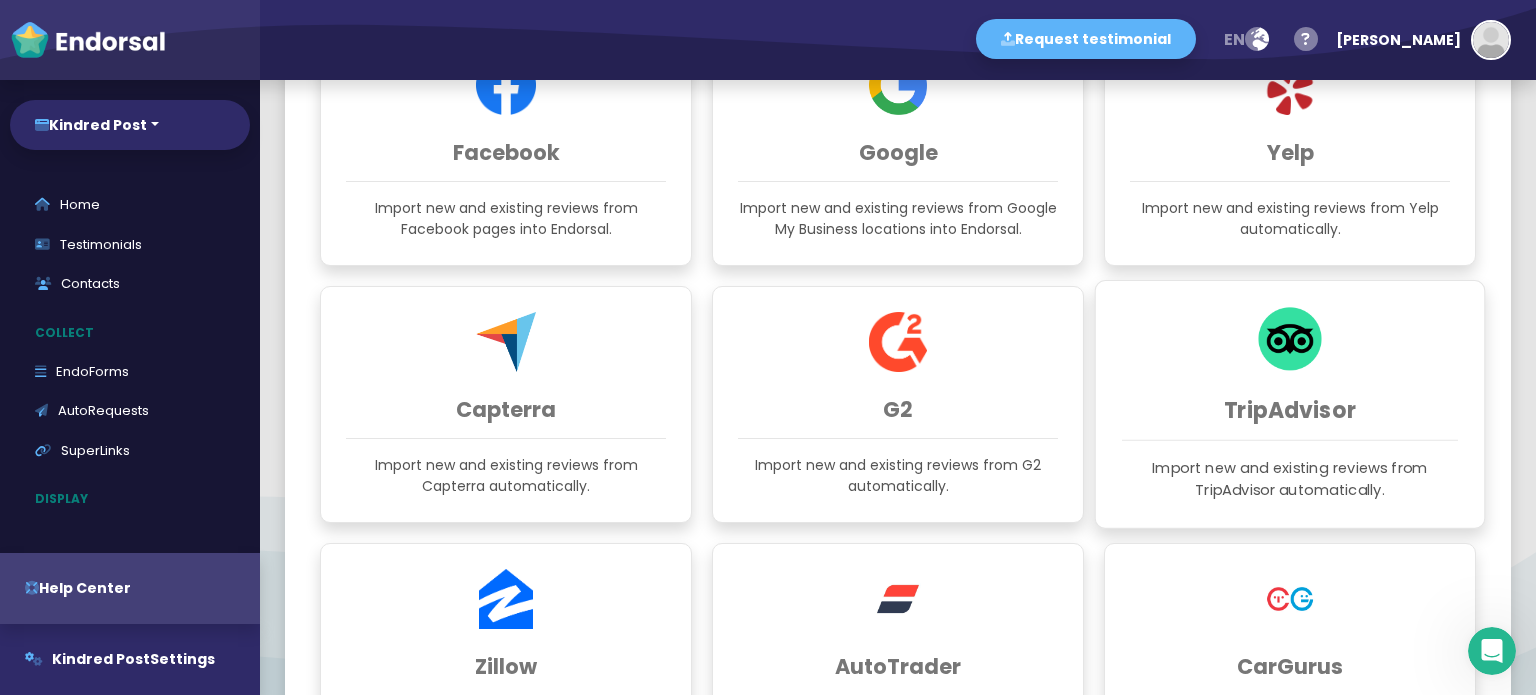 click 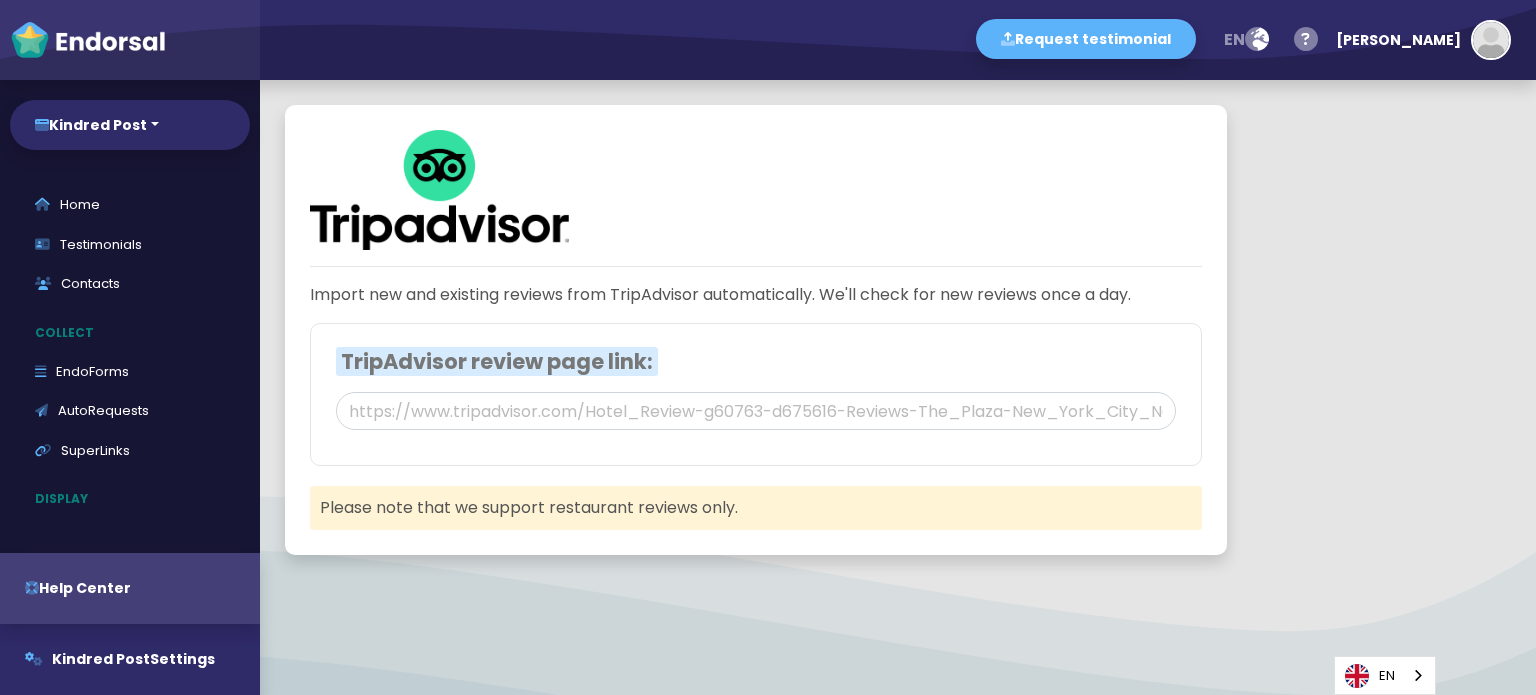 scroll, scrollTop: 0, scrollLeft: 0, axis: both 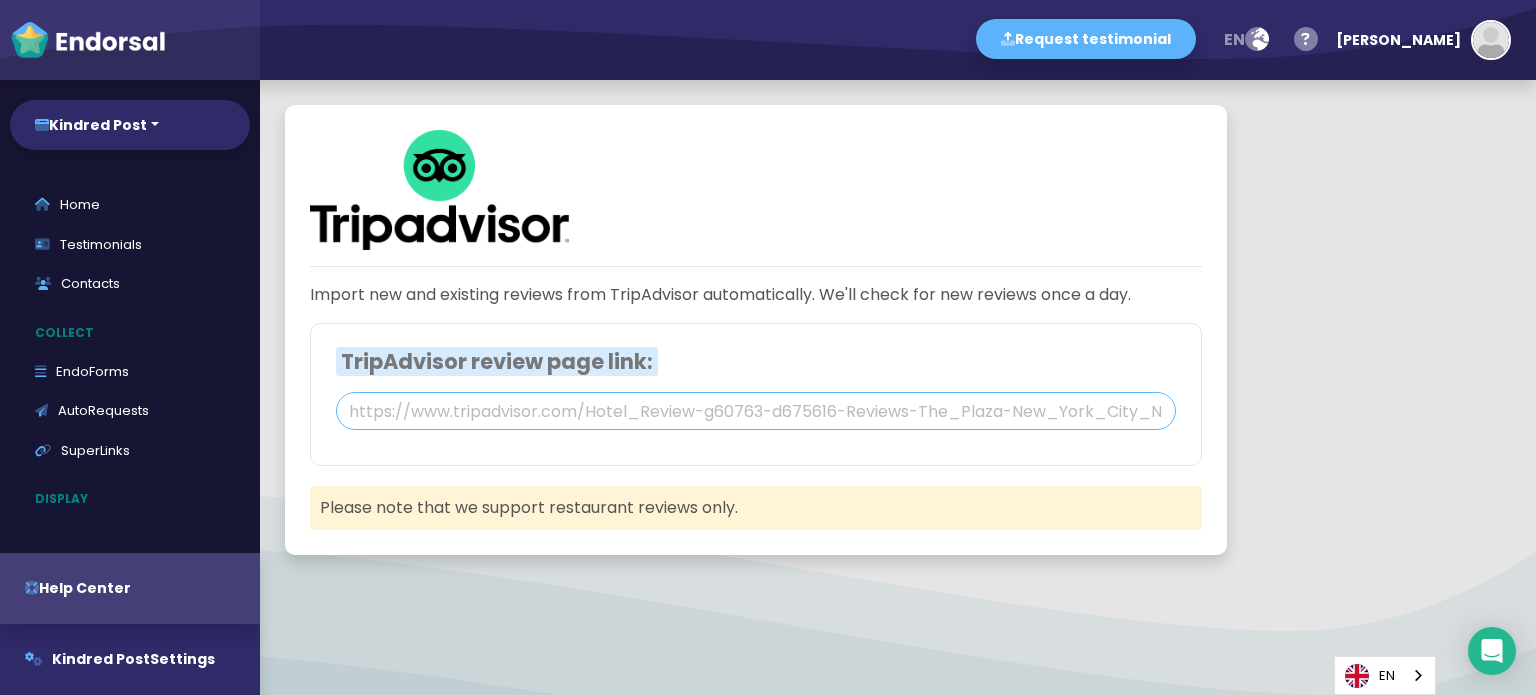 click at bounding box center [756, 411] 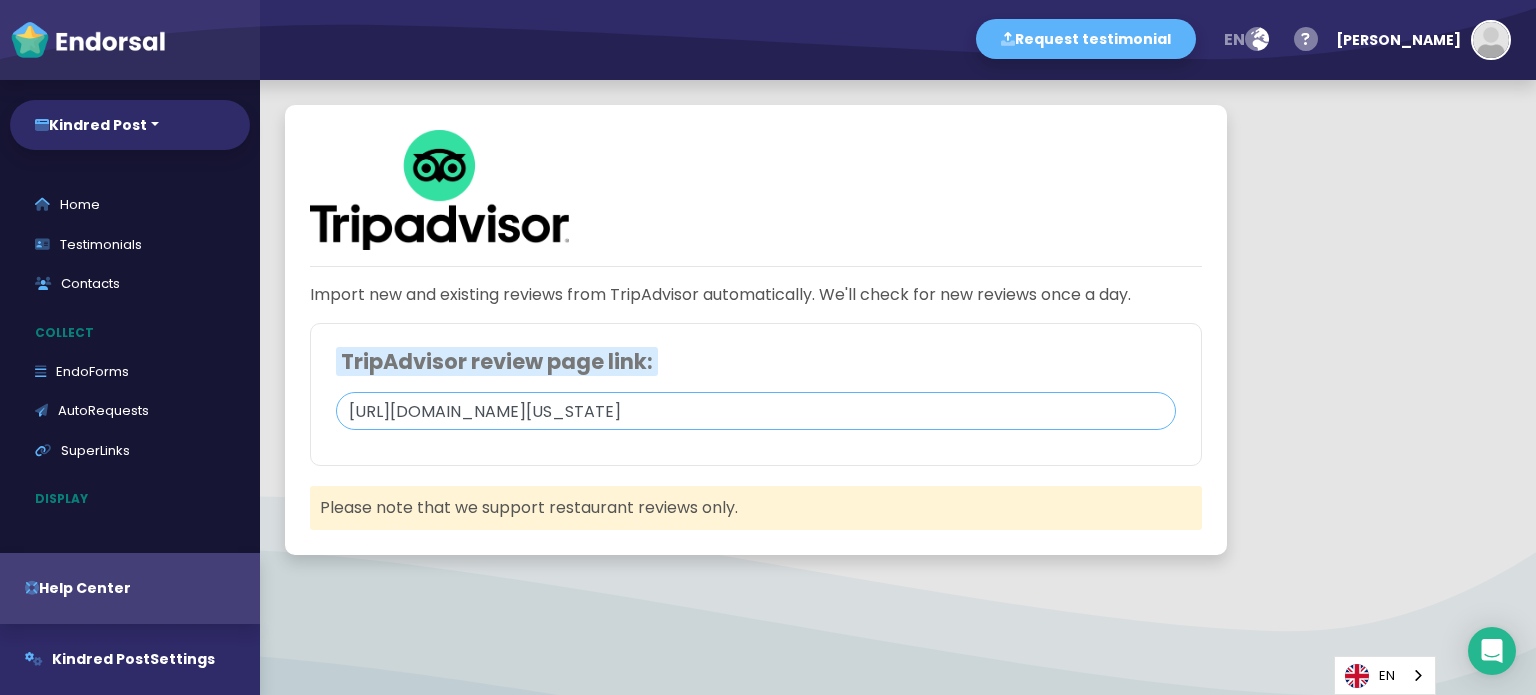 scroll, scrollTop: 0, scrollLeft: 400, axis: horizontal 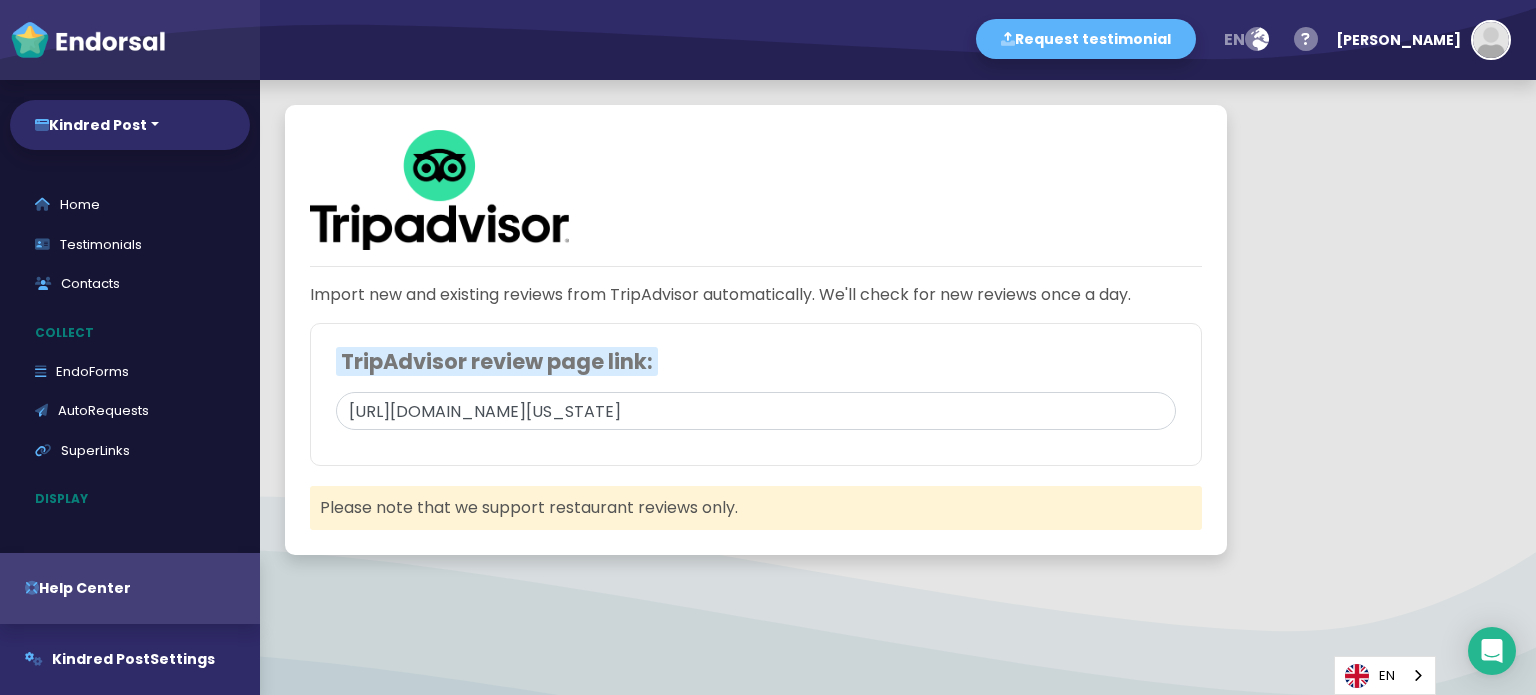click 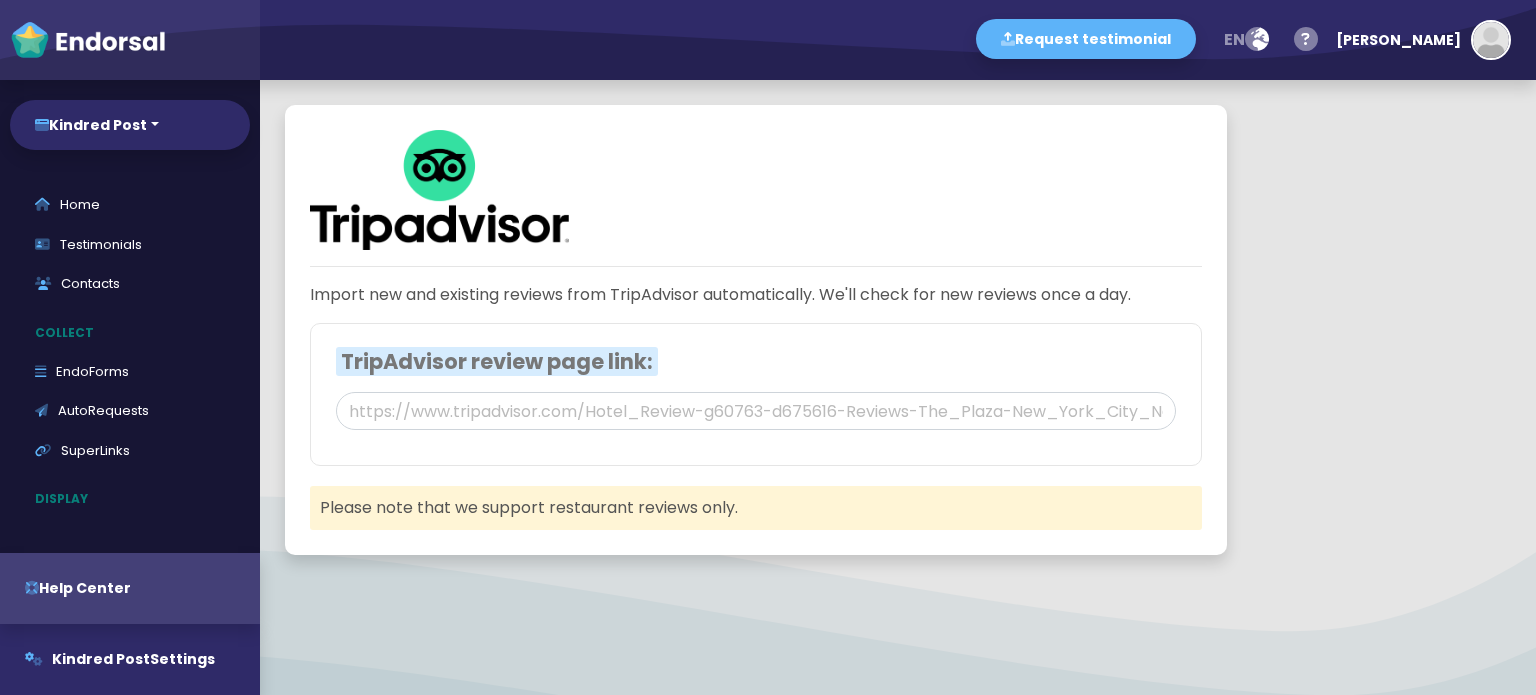 scroll, scrollTop: 0, scrollLeft: 0, axis: both 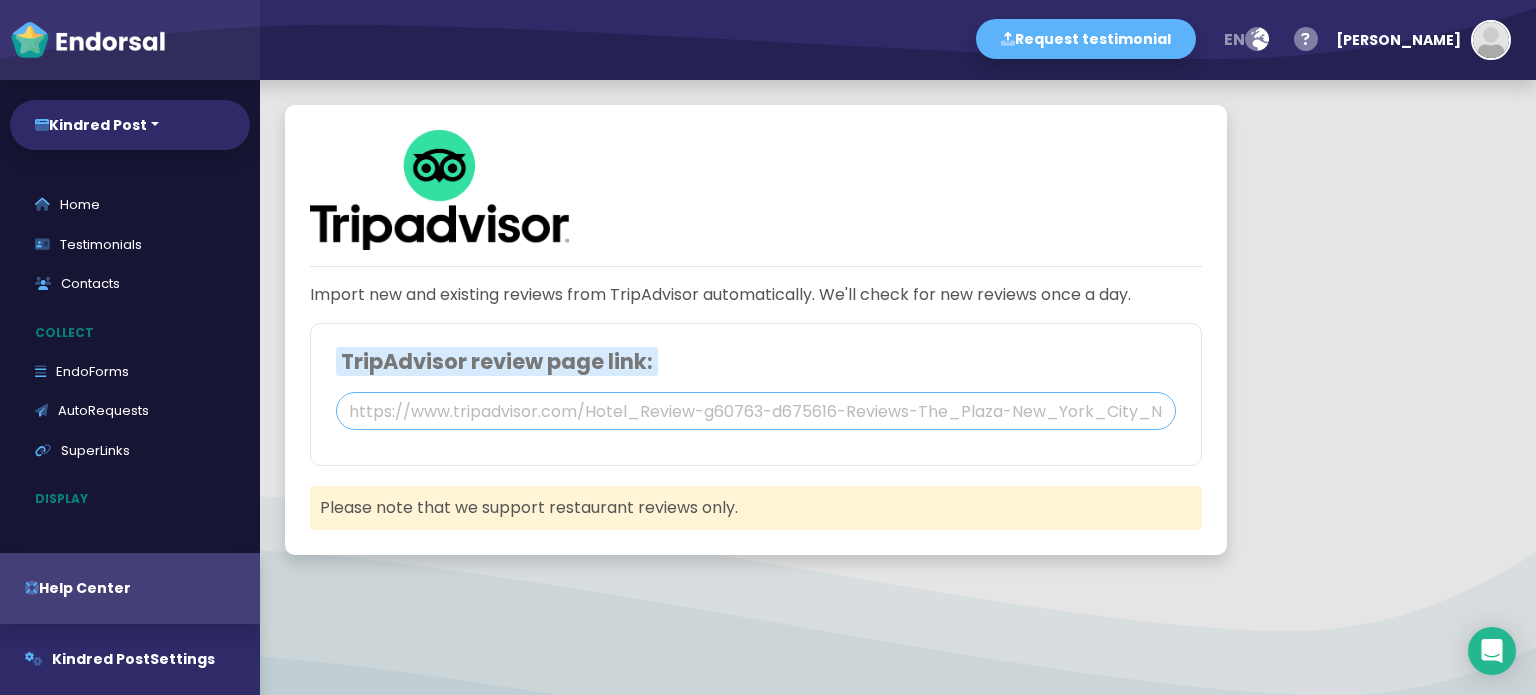 click at bounding box center [756, 411] 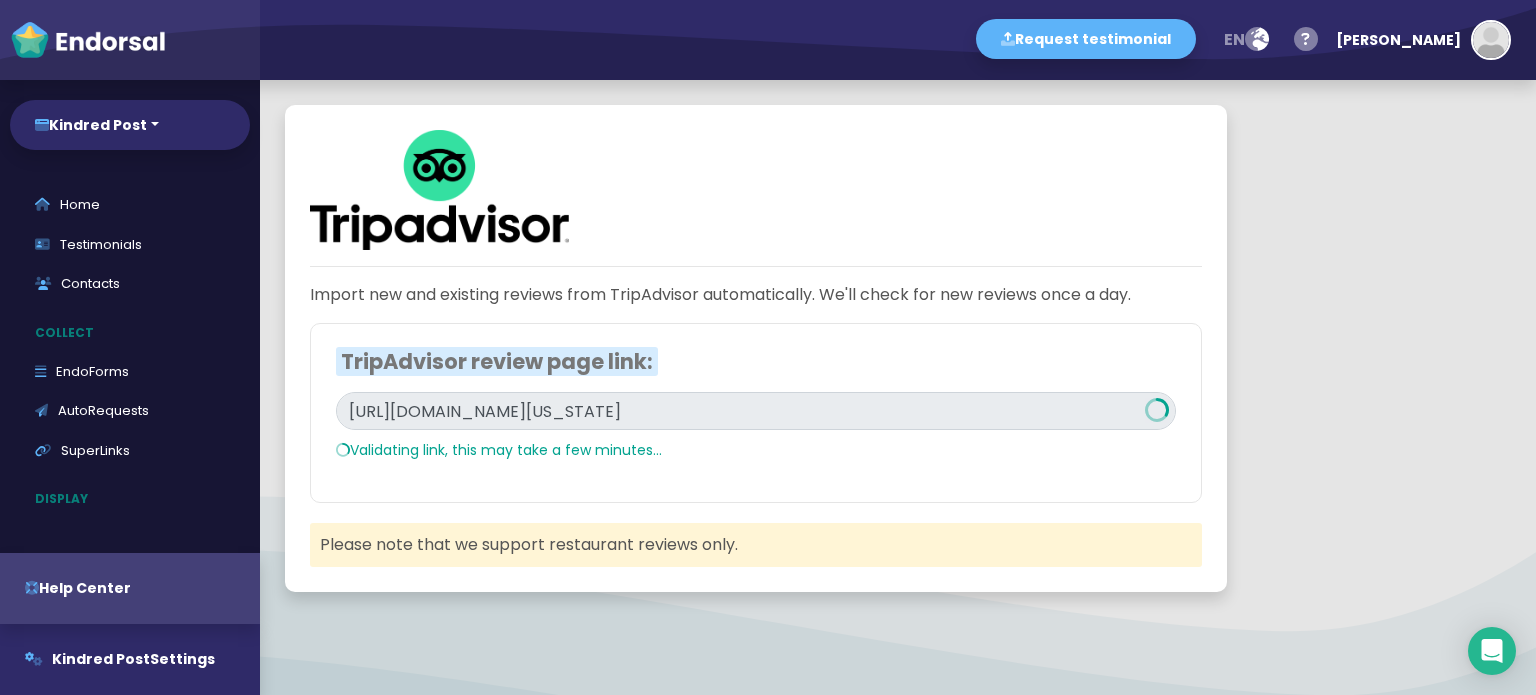 click on "TripAdvisor review page link: [URL][DOMAIN_NAME][US_STATE]   Validating link, this may take a few minutes..." 